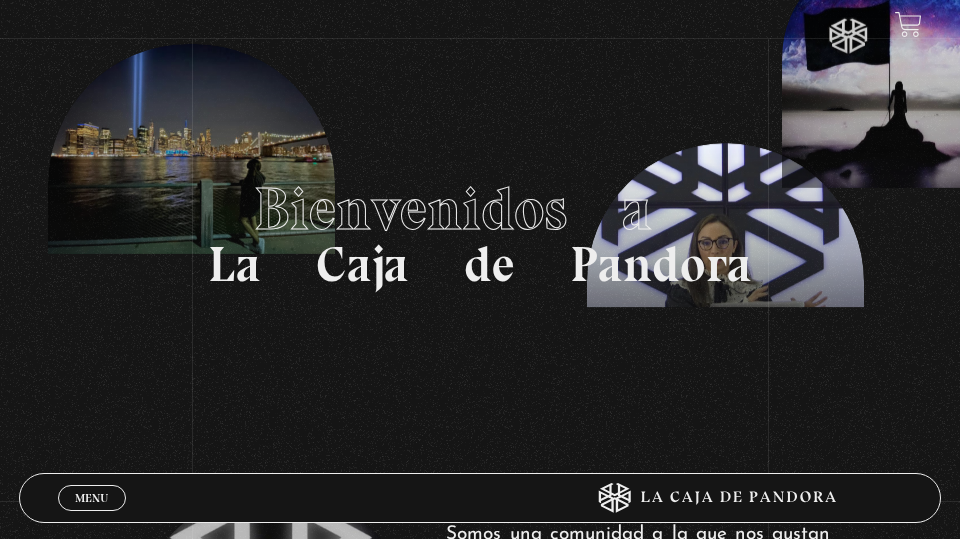 scroll, scrollTop: 17, scrollLeft: 0, axis: vertical 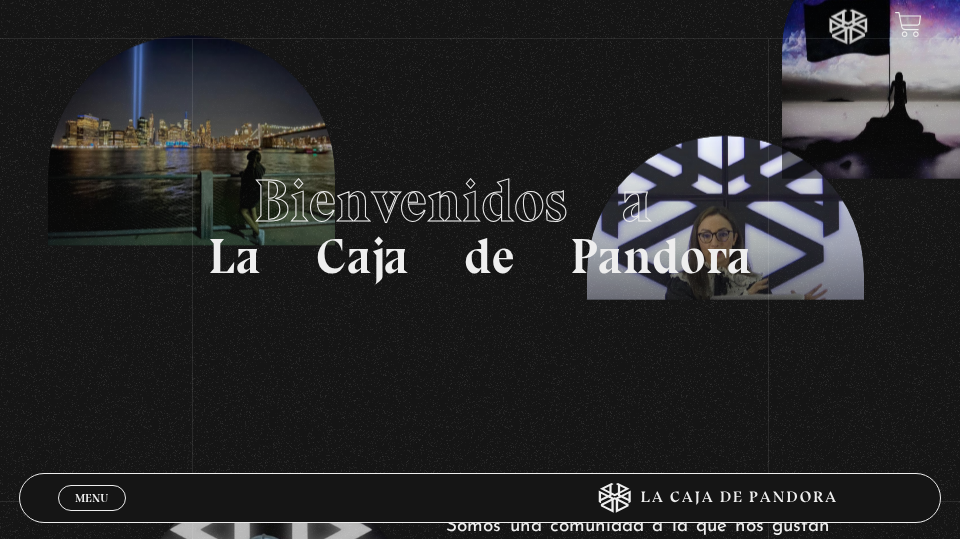 click on "Menu Cerrar" at bounding box center [92, 498] 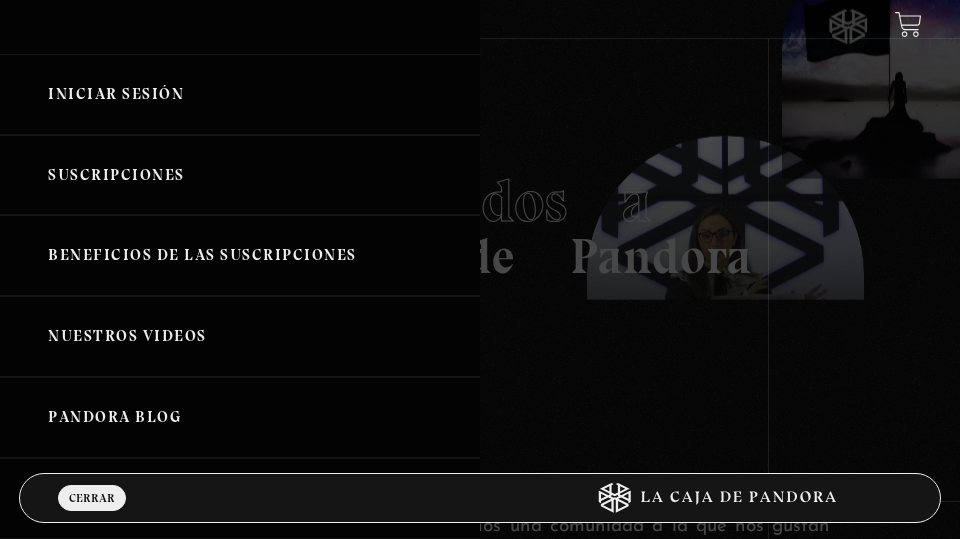 click on "Iniciar Sesión" at bounding box center [240, 94] 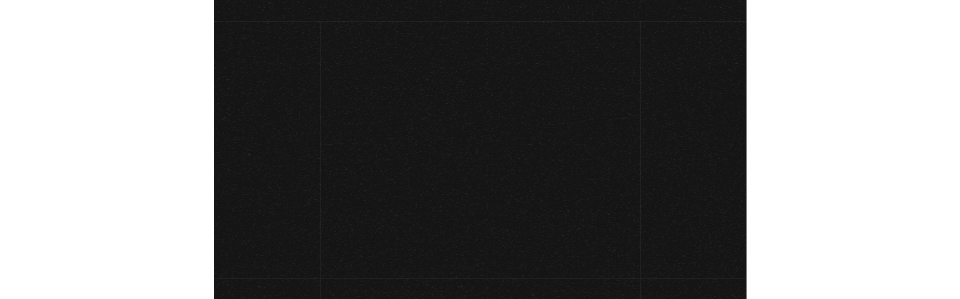 scroll, scrollTop: 0, scrollLeft: 0, axis: both 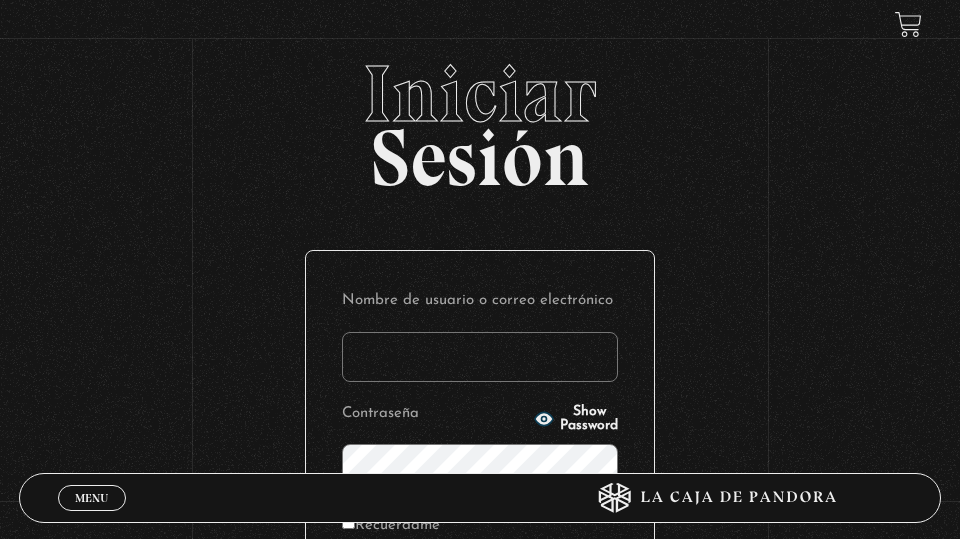 click on "Nombre de usuario o correo electrónico" at bounding box center (480, 357) 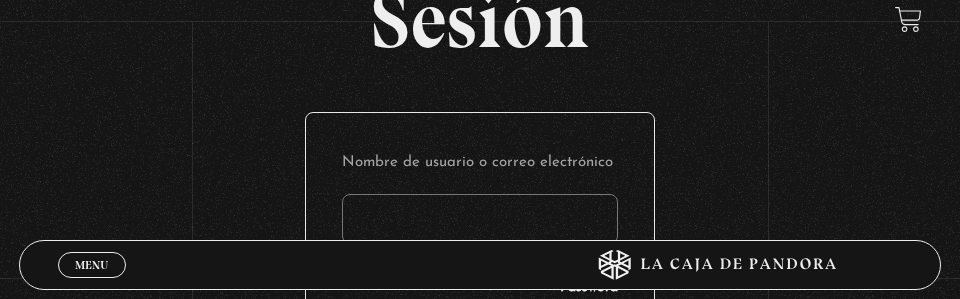 scroll, scrollTop: 183, scrollLeft: 0, axis: vertical 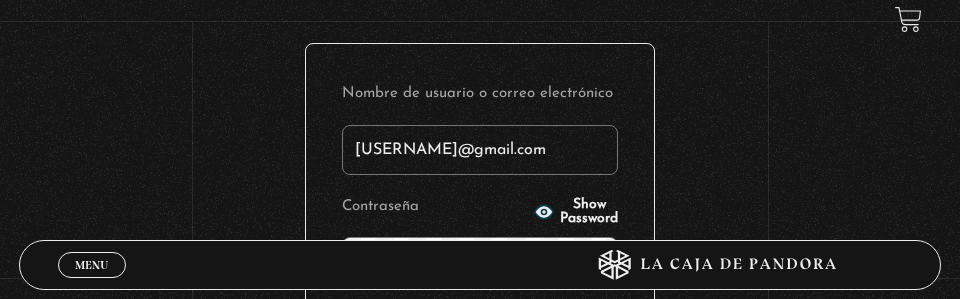 type on "casi1629@gmail.com" 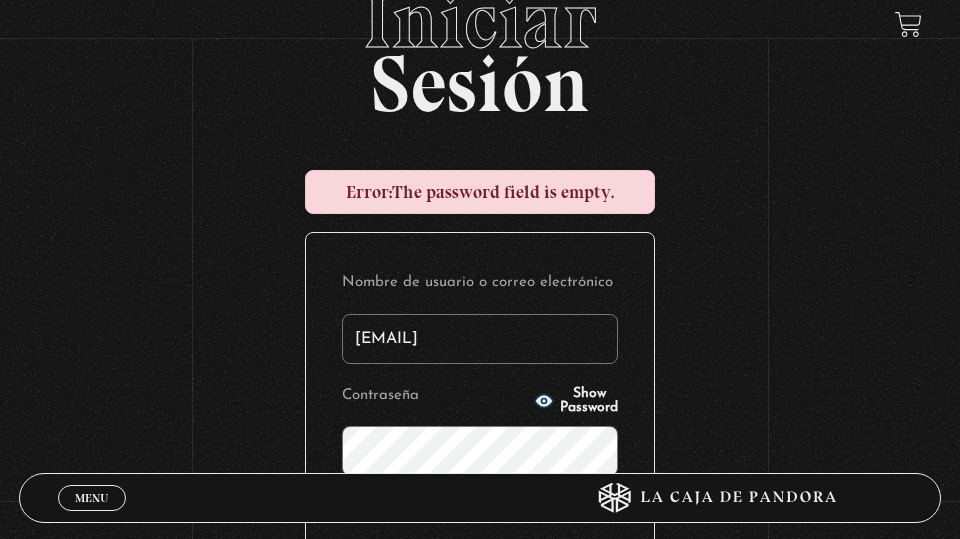 scroll, scrollTop: 134, scrollLeft: 0, axis: vertical 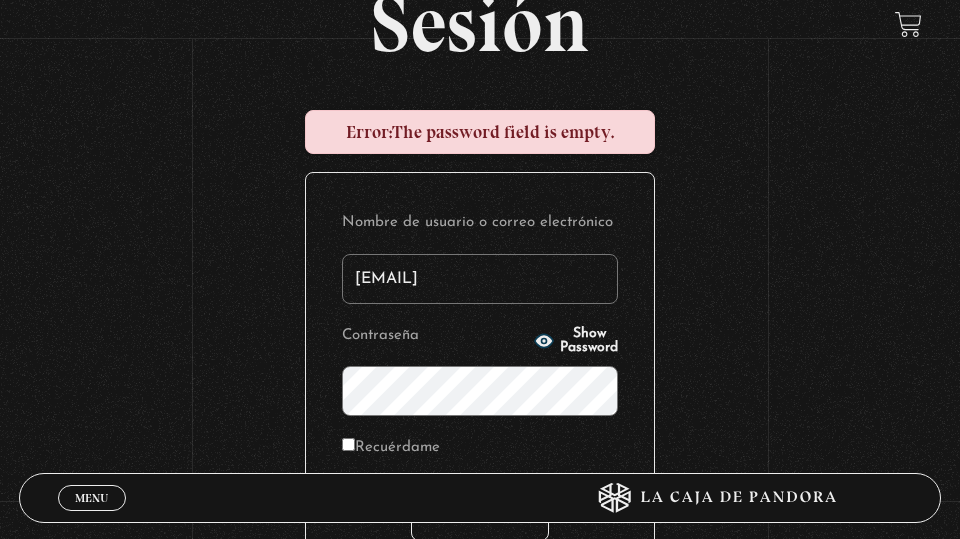 click on "Acceder" at bounding box center (480, 516) 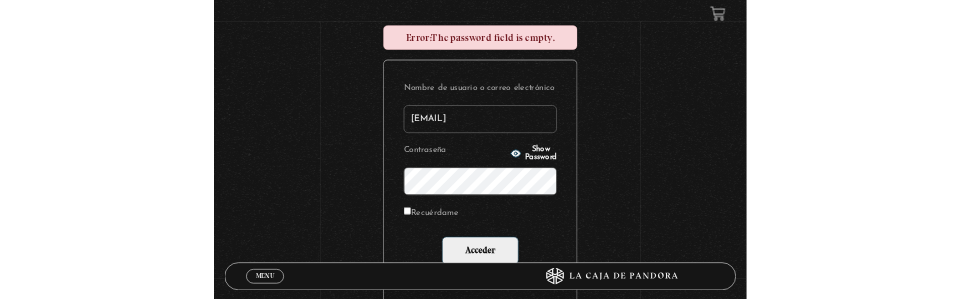 scroll, scrollTop: 217, scrollLeft: 0, axis: vertical 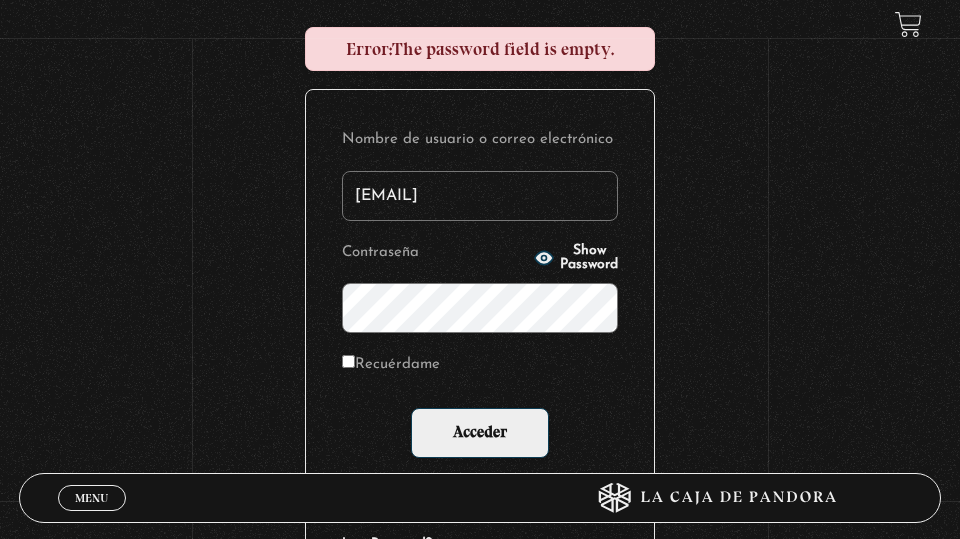 click on "Recuérdame" at bounding box center (348, 361) 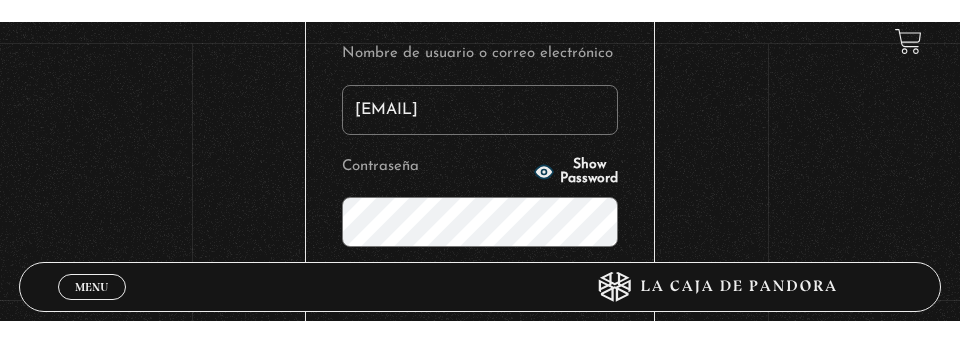 scroll, scrollTop: 351, scrollLeft: 0, axis: vertical 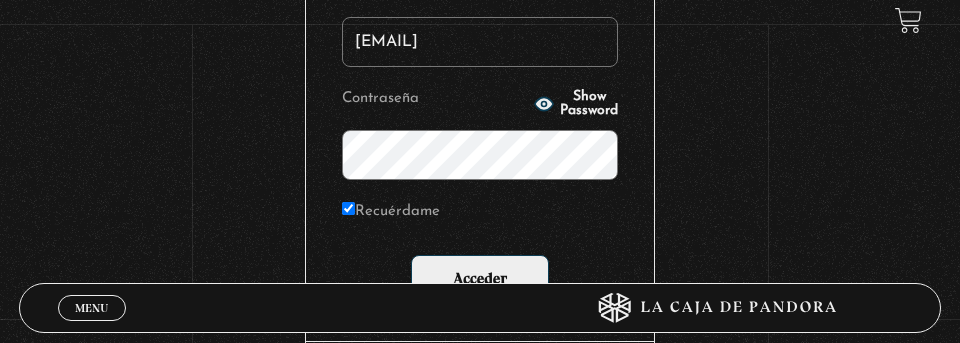 click on "Acceder" at bounding box center (480, 280) 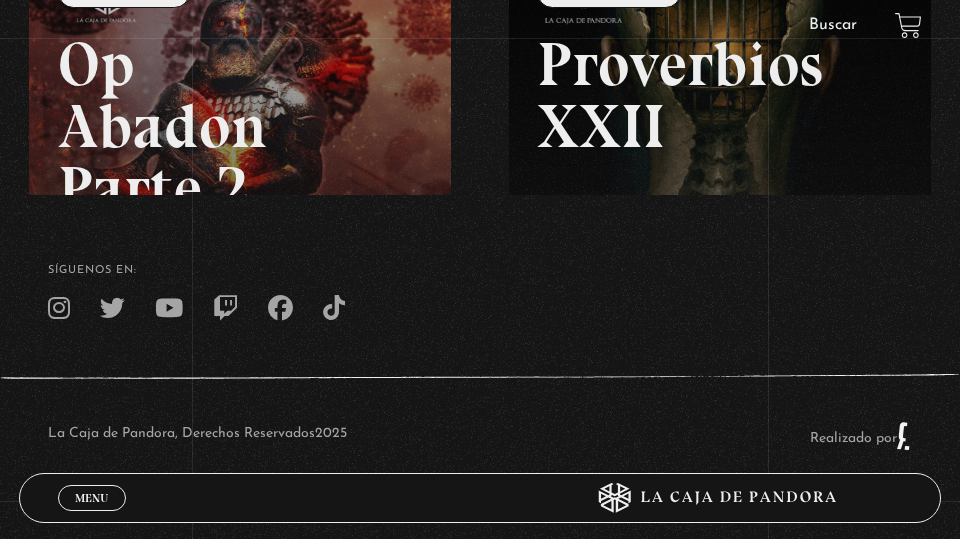 scroll, scrollTop: 342, scrollLeft: 0, axis: vertical 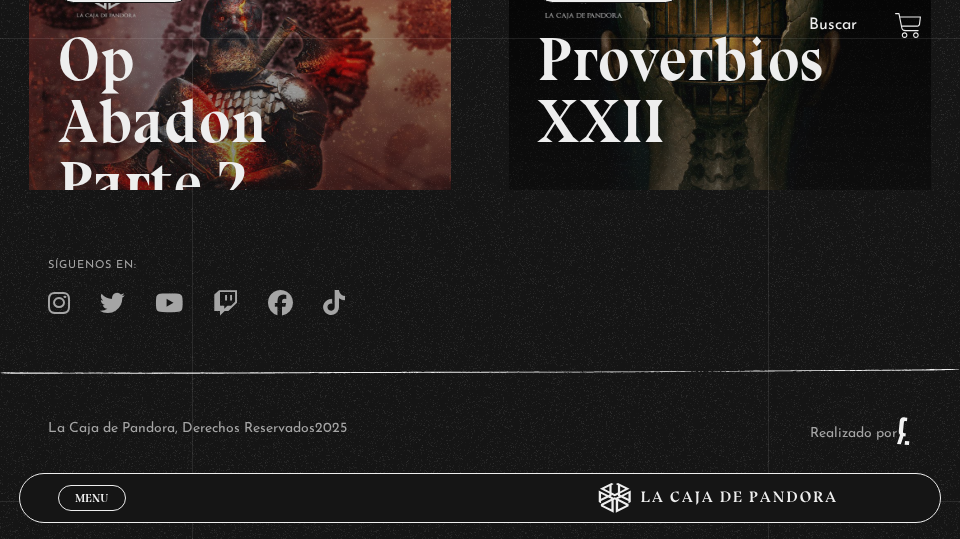 click on "Menu" at bounding box center (91, 498) 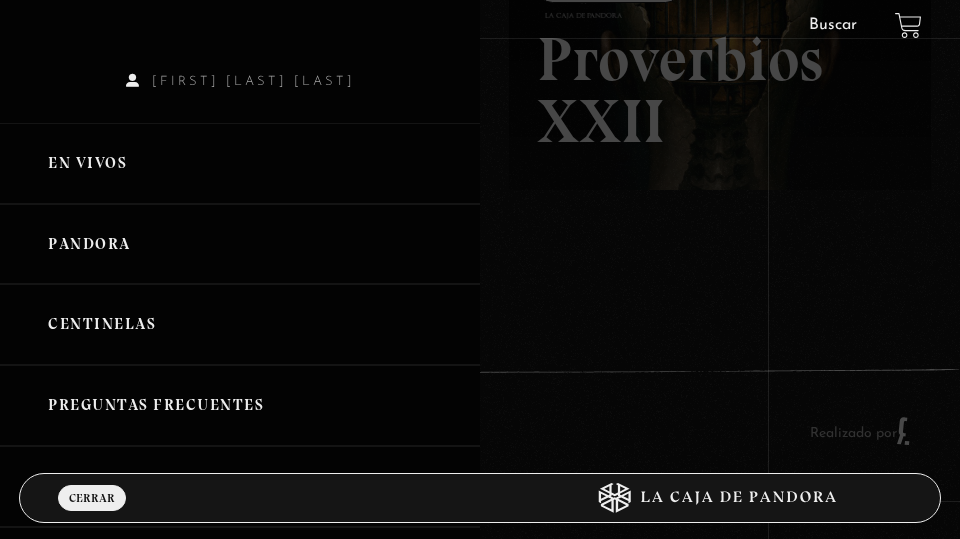 scroll, scrollTop: 350, scrollLeft: 0, axis: vertical 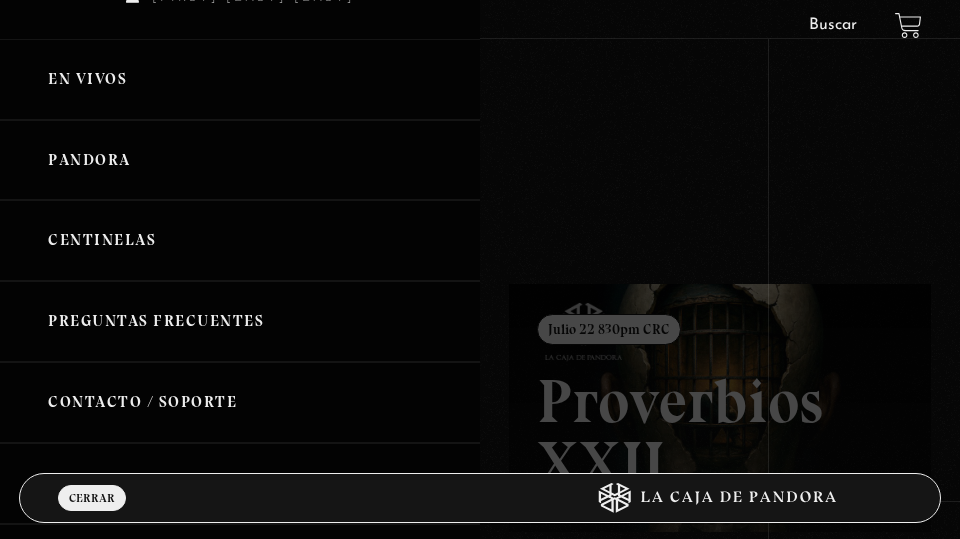 click on "Pandora" at bounding box center (240, 160) 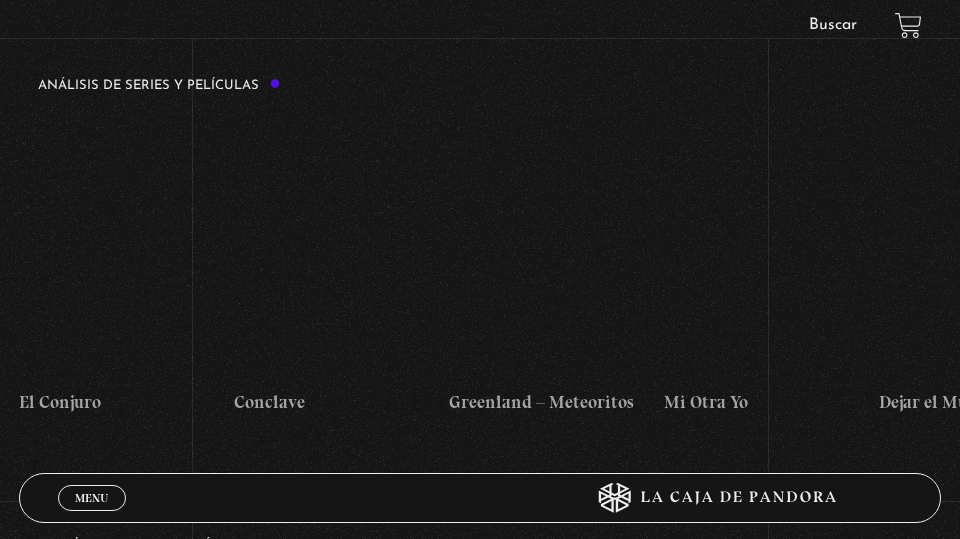 scroll, scrollTop: 2934, scrollLeft: 0, axis: vertical 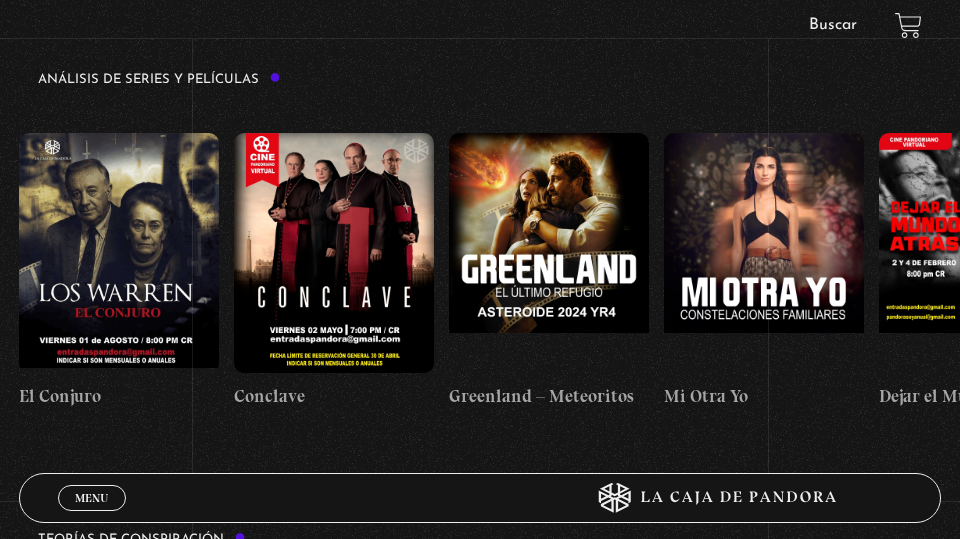 click at bounding box center (119, 253) 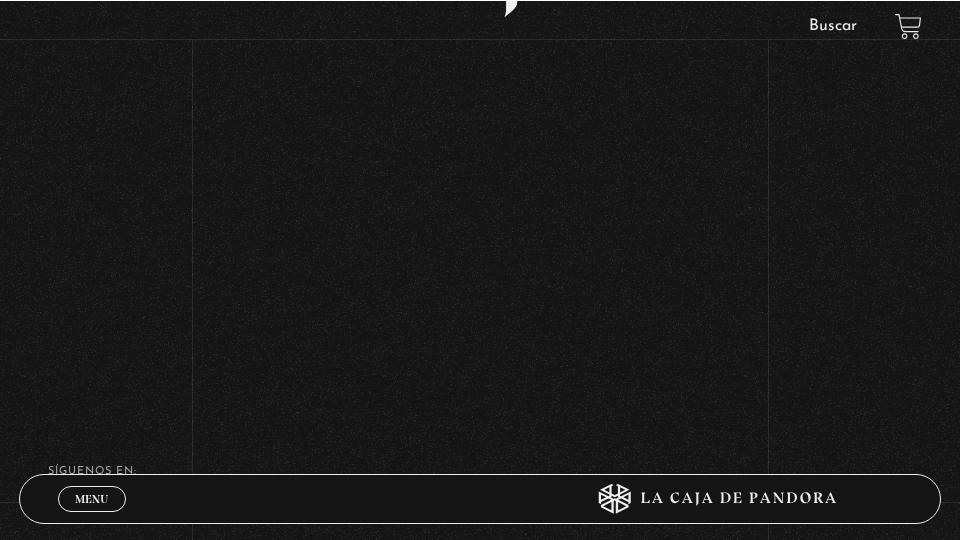 scroll, scrollTop: 0, scrollLeft: 0, axis: both 